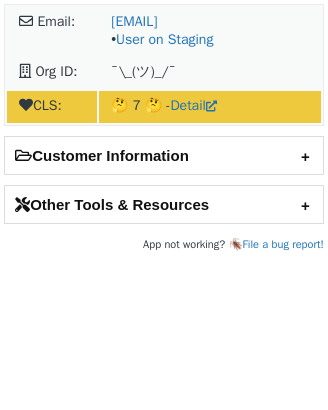 scroll, scrollTop: 0, scrollLeft: 0, axis: both 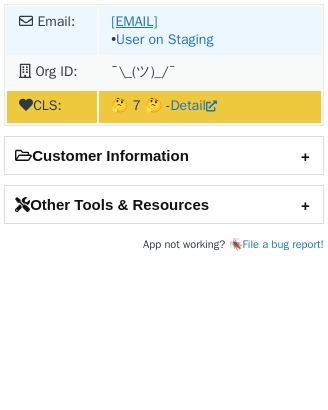 click on "anastasia.muljajew@tipico.com" at bounding box center (205, 21) 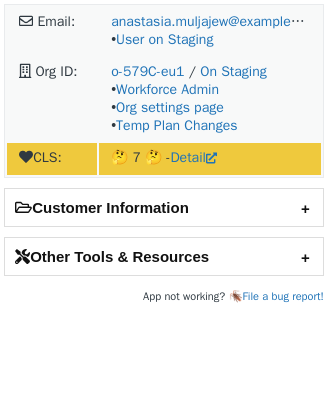 scroll, scrollTop: 0, scrollLeft: 0, axis: both 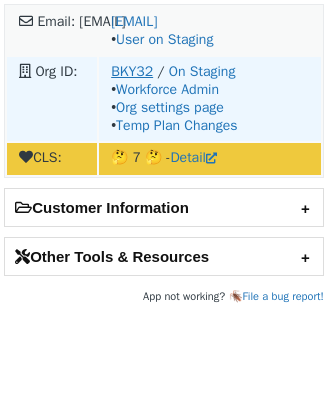 click on "BKY32" at bounding box center (132, 71) 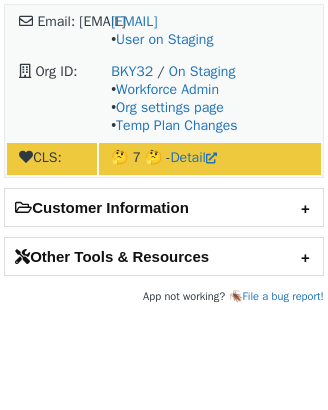 scroll, scrollTop: 0, scrollLeft: 0, axis: both 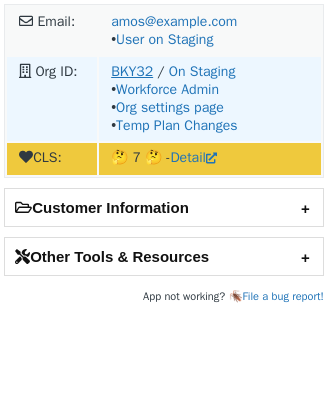 click on "BKY32" at bounding box center [132, 71] 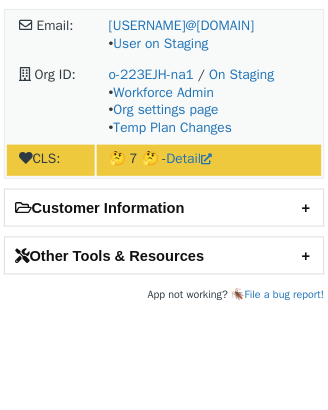 scroll, scrollTop: 0, scrollLeft: 0, axis: both 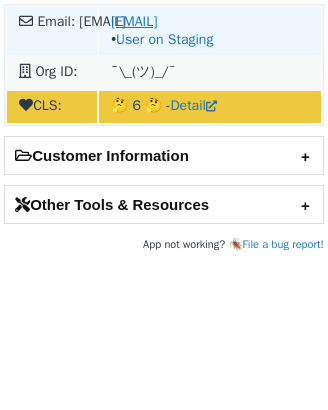 click on "[EMAIL]" at bounding box center (190, 21) 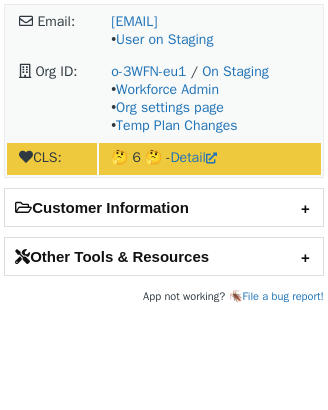 scroll, scrollTop: 0, scrollLeft: 0, axis: both 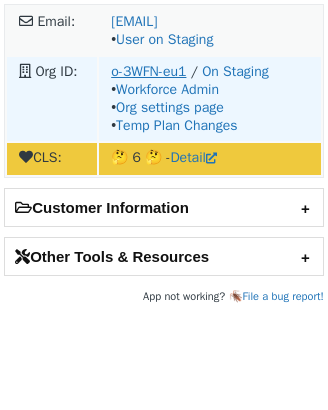 click on "[ORG_ID]" at bounding box center [138, 71] 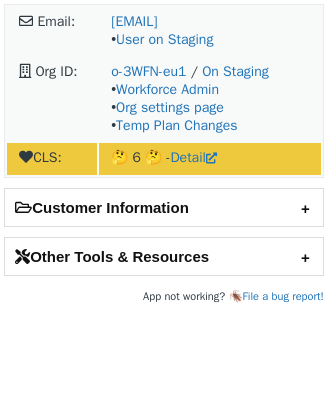scroll, scrollTop: 0, scrollLeft: 0, axis: both 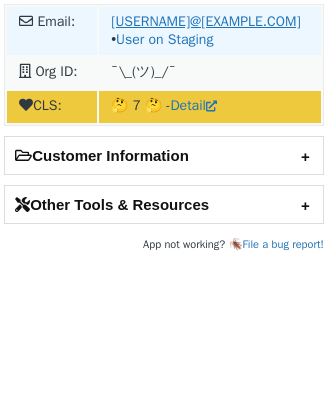 click on "benjamin.king@example.com" at bounding box center (199, 21) 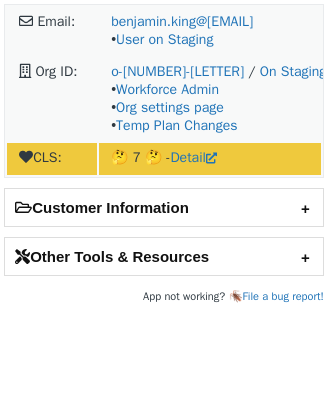scroll, scrollTop: 0, scrollLeft: 0, axis: both 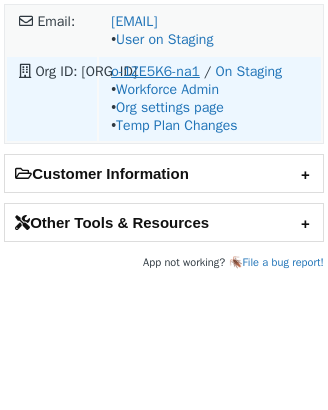 click on "o-1ZE5K6-na1" at bounding box center [138, 71] 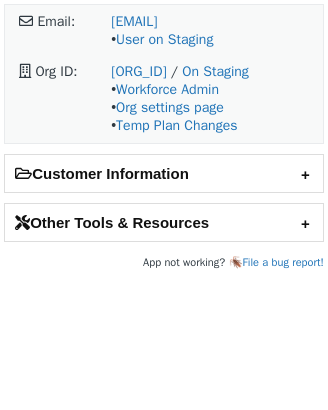 scroll, scrollTop: 0, scrollLeft: 0, axis: both 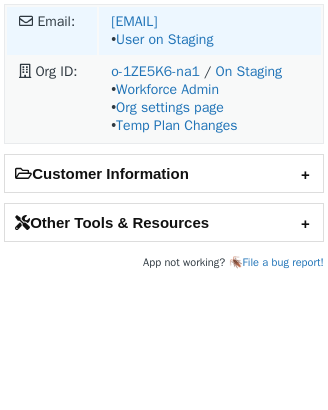 click on "michael@fxanalytics.com •  User on Staging" at bounding box center [210, 31] 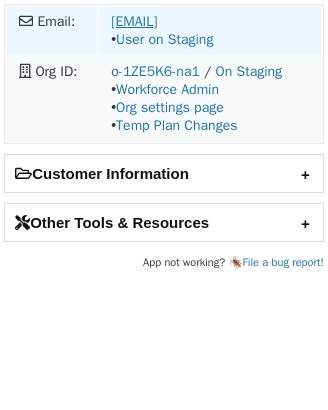 click on "michael@fxanalytics.com" at bounding box center [134, 21] 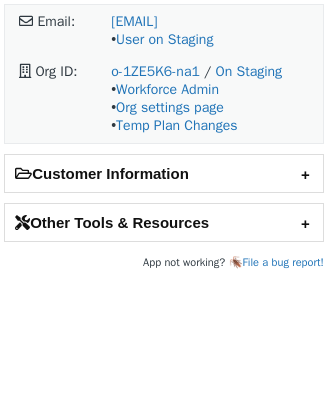 scroll, scrollTop: 0, scrollLeft: 0, axis: both 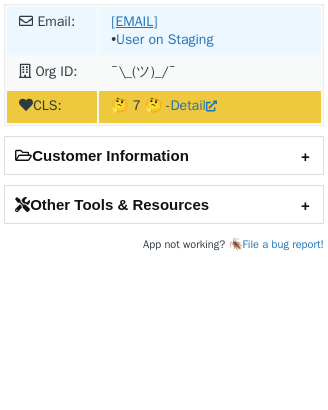 click on "britneya@chillipharm.com" at bounding box center (134, 21) 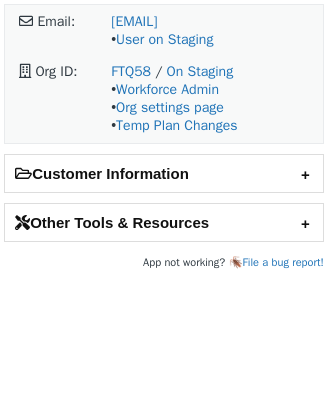scroll, scrollTop: 0, scrollLeft: 0, axis: both 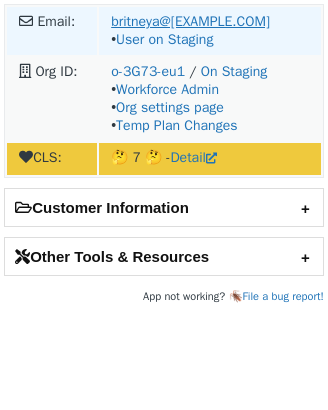 drag, startPoint x: 309, startPoint y: 19, endPoint x: 111, endPoint y: 17, distance: 198.0101 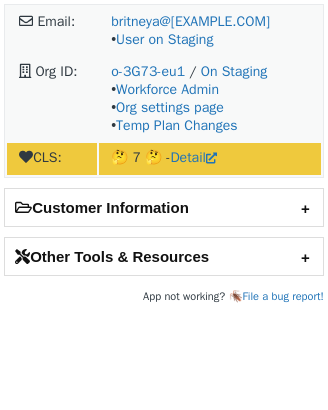 click on "Email:
[EMAIL] •  User on Staging
Org ID:
[ORG_ID]
/   On Staging
•  Workforce Admin   •  Org settings page •  Temp Plan Changes
CLS: 🤔 7 🤔 -  Detail" at bounding box center [164, 91] 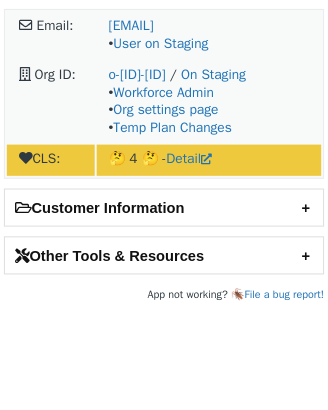 scroll, scrollTop: 0, scrollLeft: 0, axis: both 